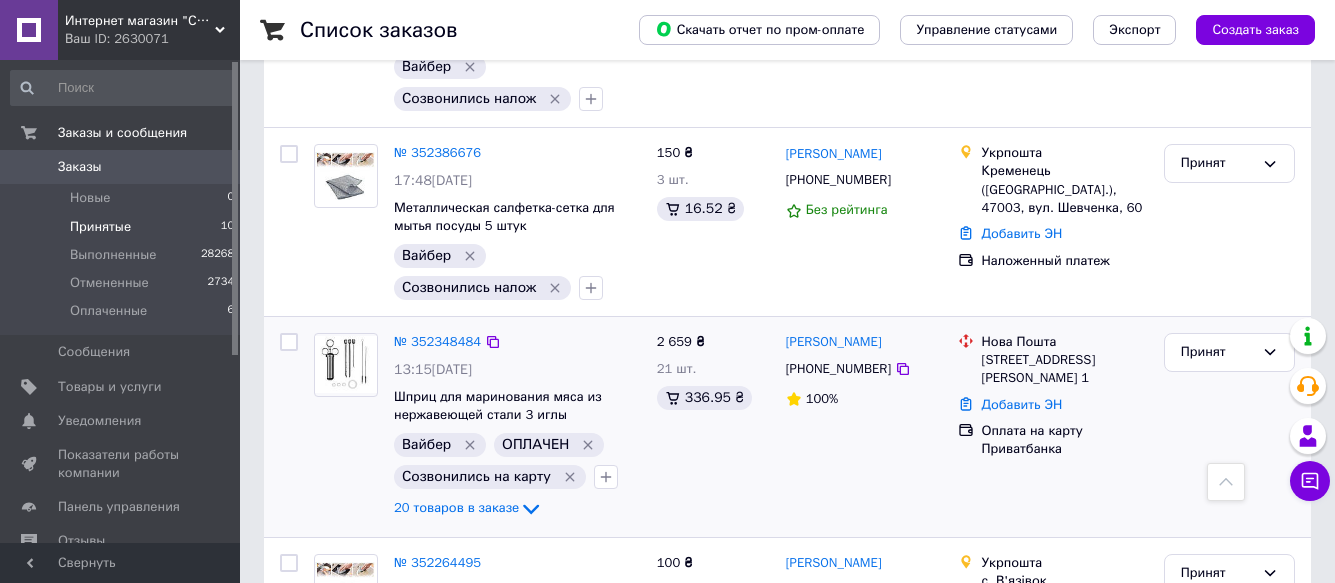 scroll, scrollTop: 1211, scrollLeft: 0, axis: vertical 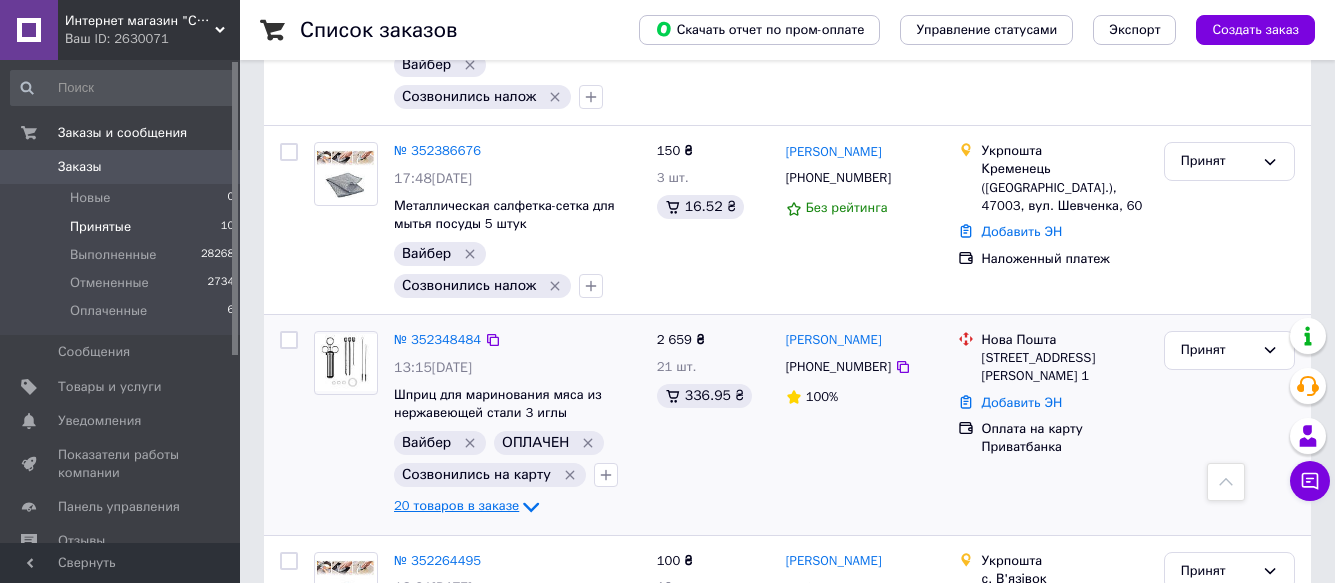 click 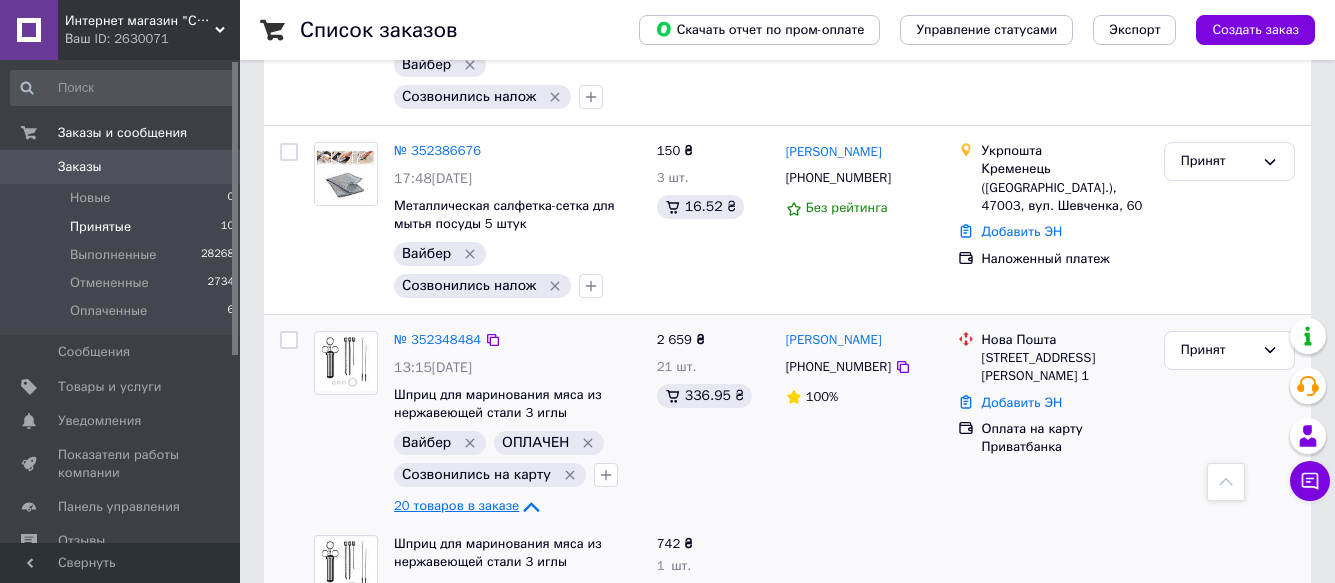 click 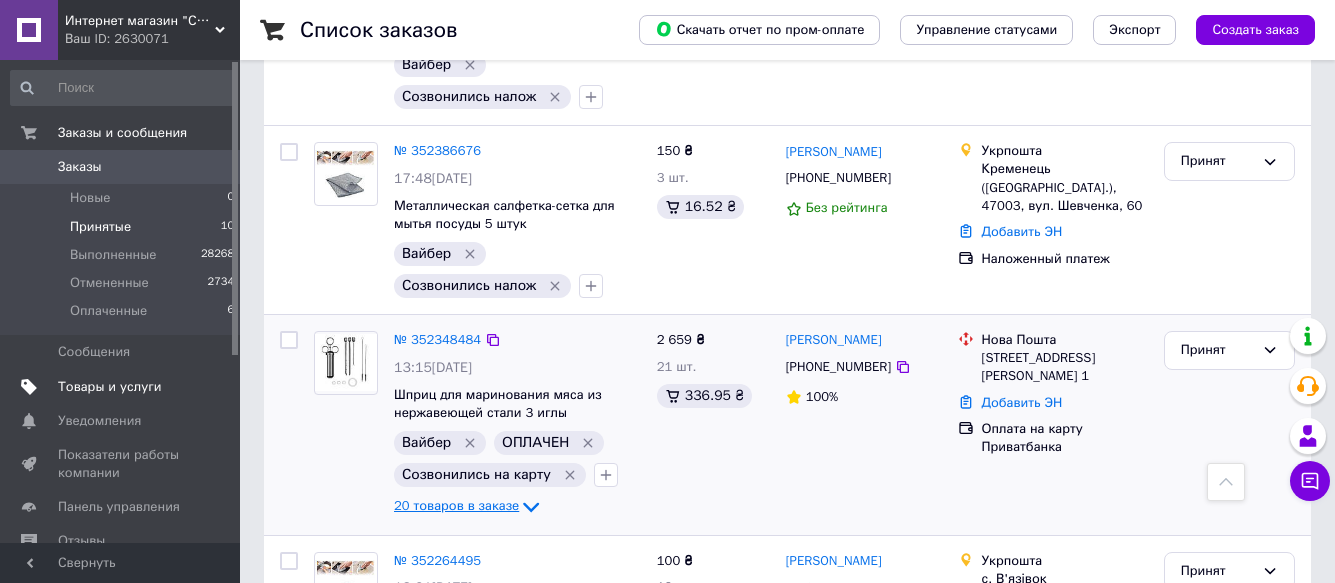 click on "Товары и услуги" at bounding box center (110, 387) 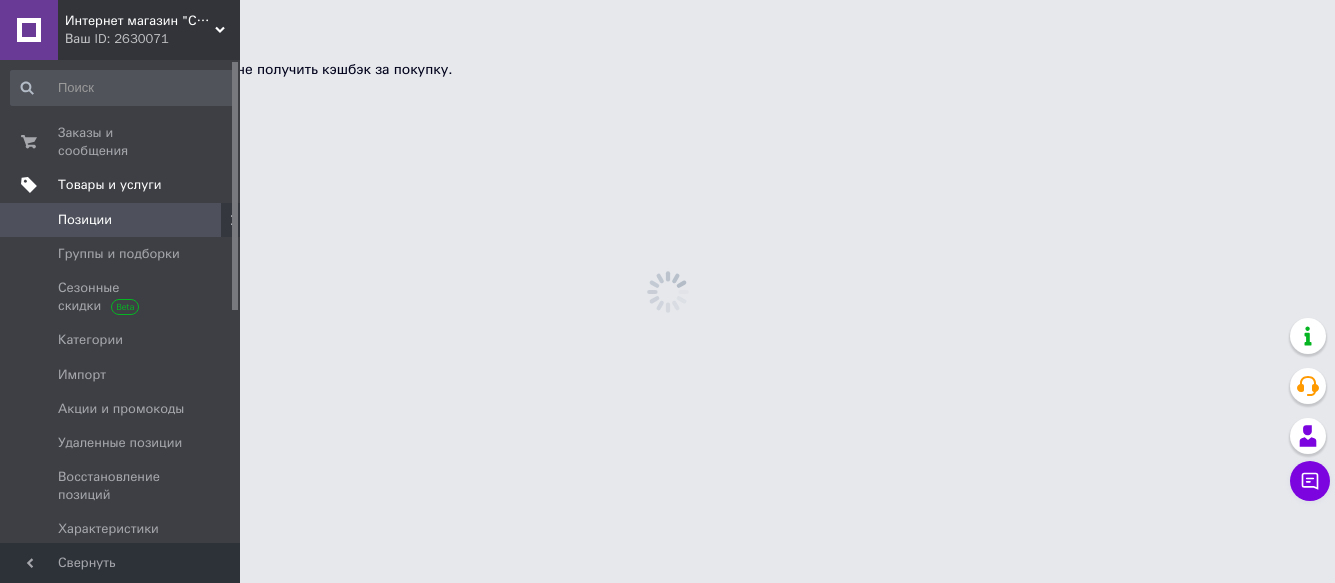 scroll, scrollTop: 0, scrollLeft: 0, axis: both 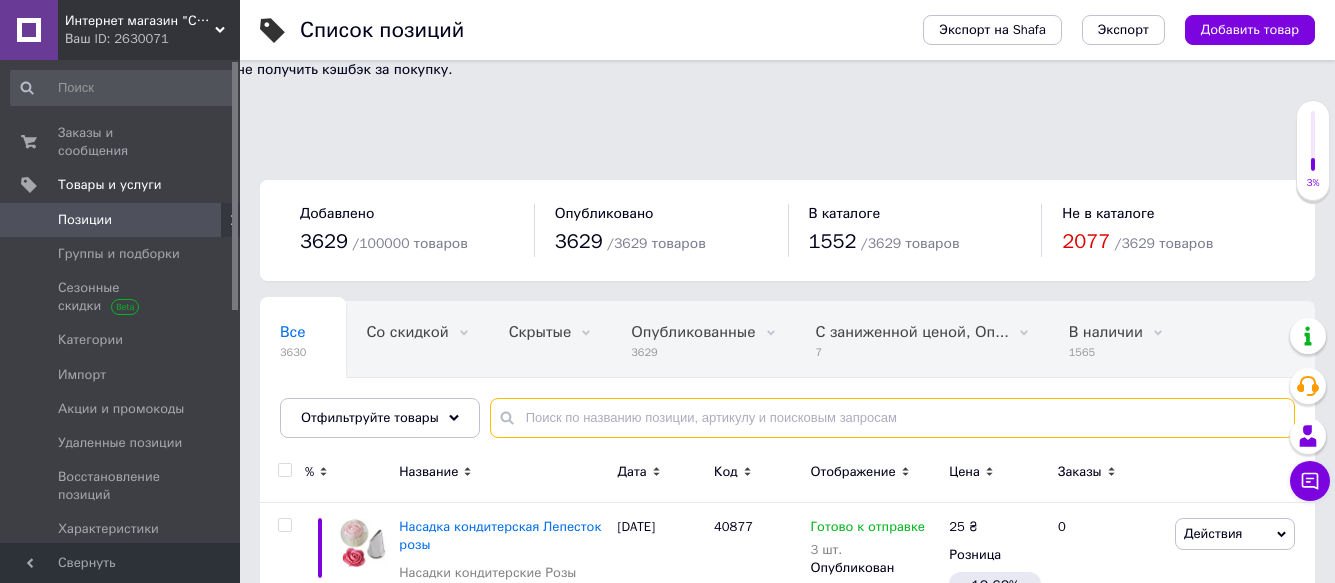 click at bounding box center [892, 418] 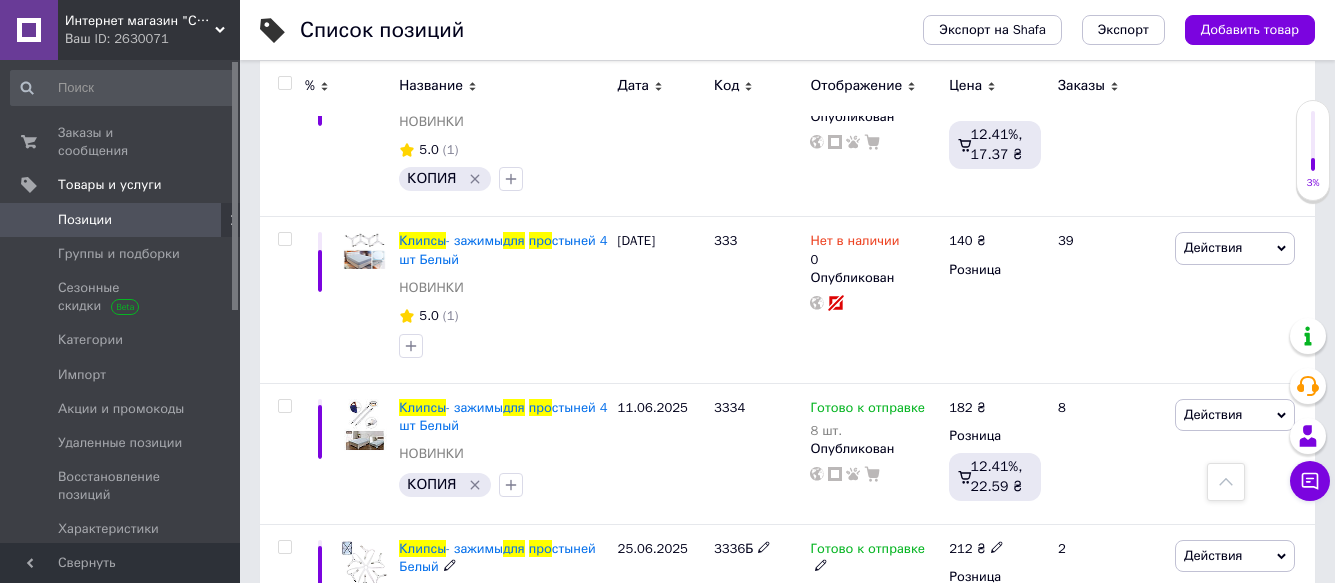 scroll, scrollTop: 620, scrollLeft: 0, axis: vertical 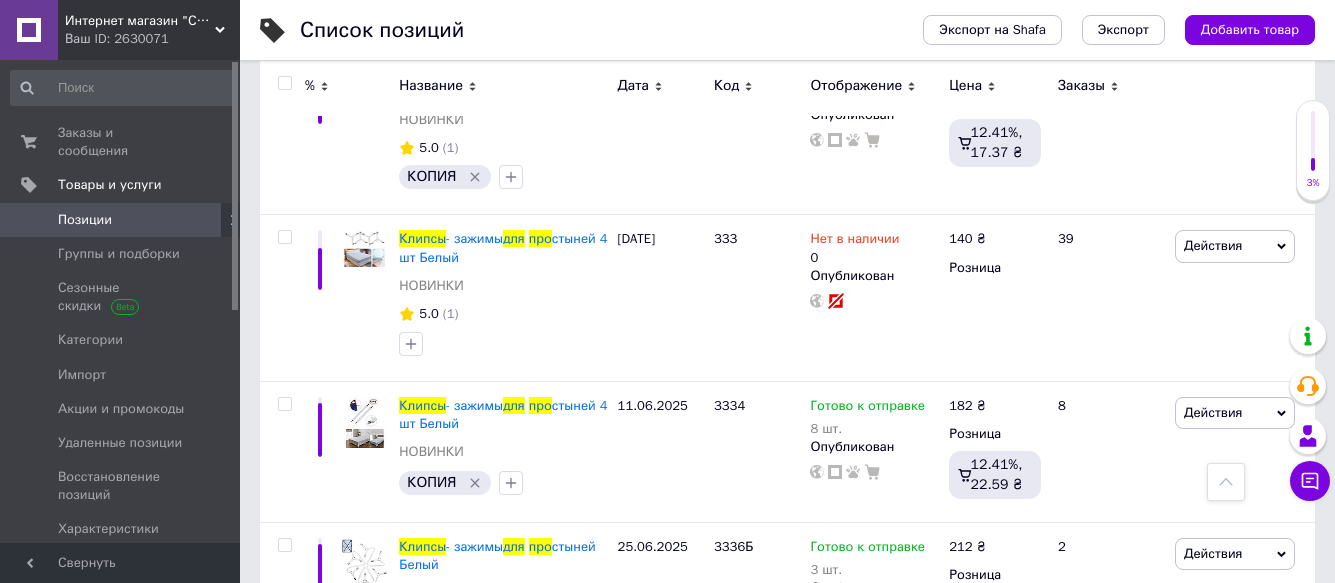 type on "клипсы для про" 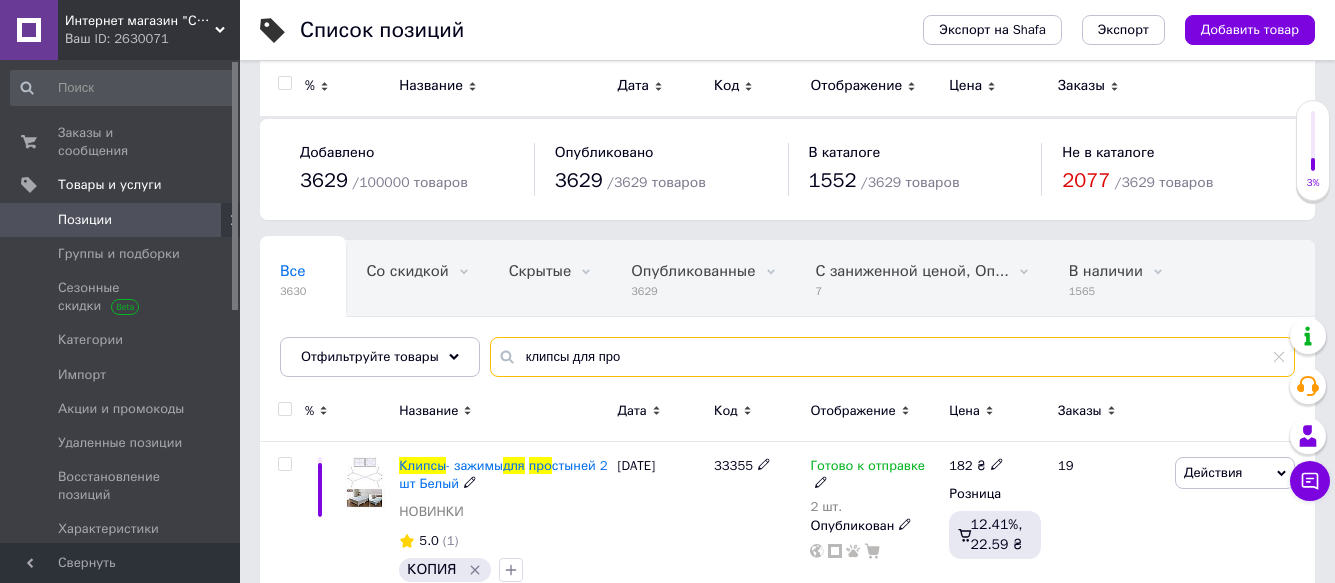 scroll, scrollTop: 58, scrollLeft: 0, axis: vertical 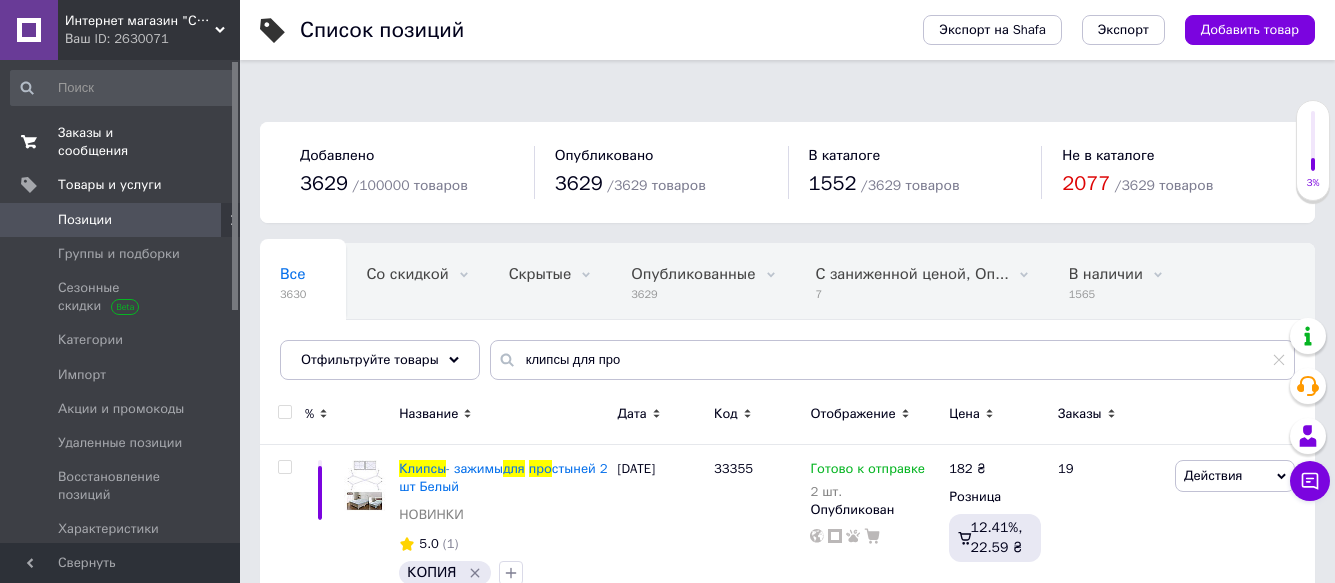 click on "Заказы и сообщения" at bounding box center [121, 142] 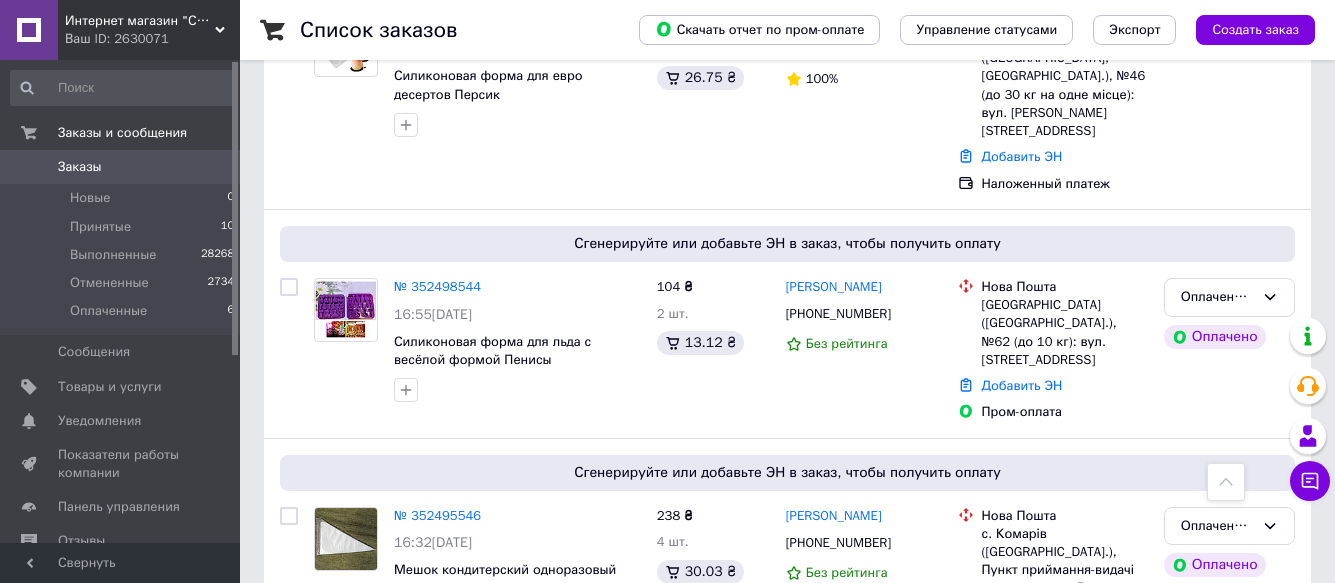 scroll, scrollTop: 1828, scrollLeft: 0, axis: vertical 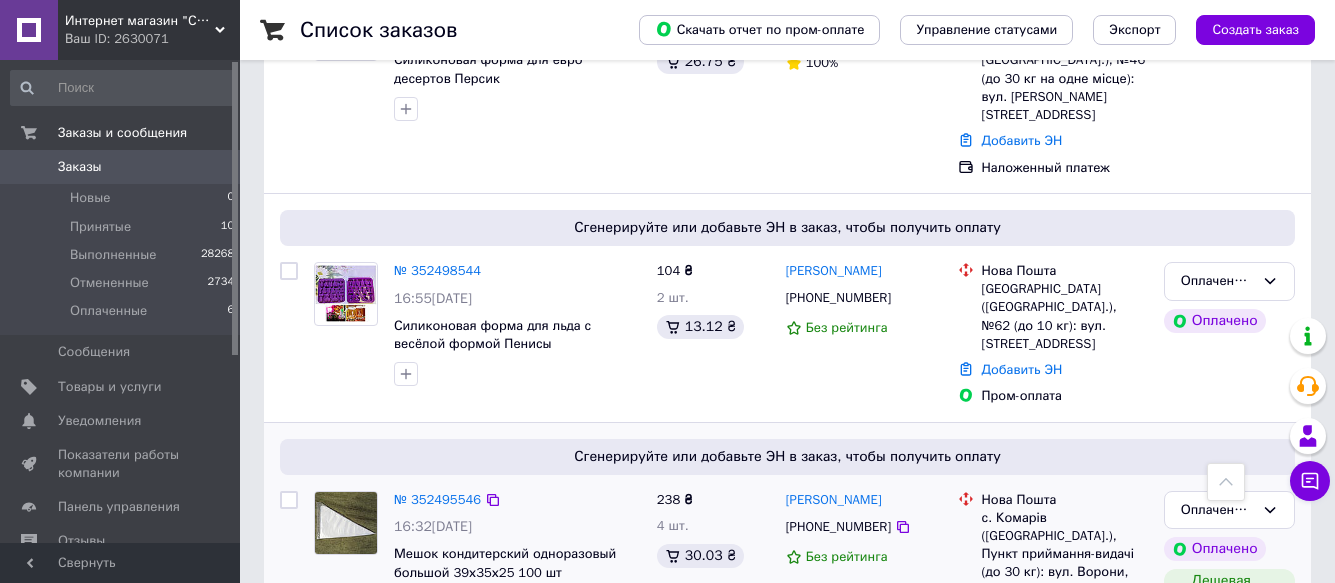click 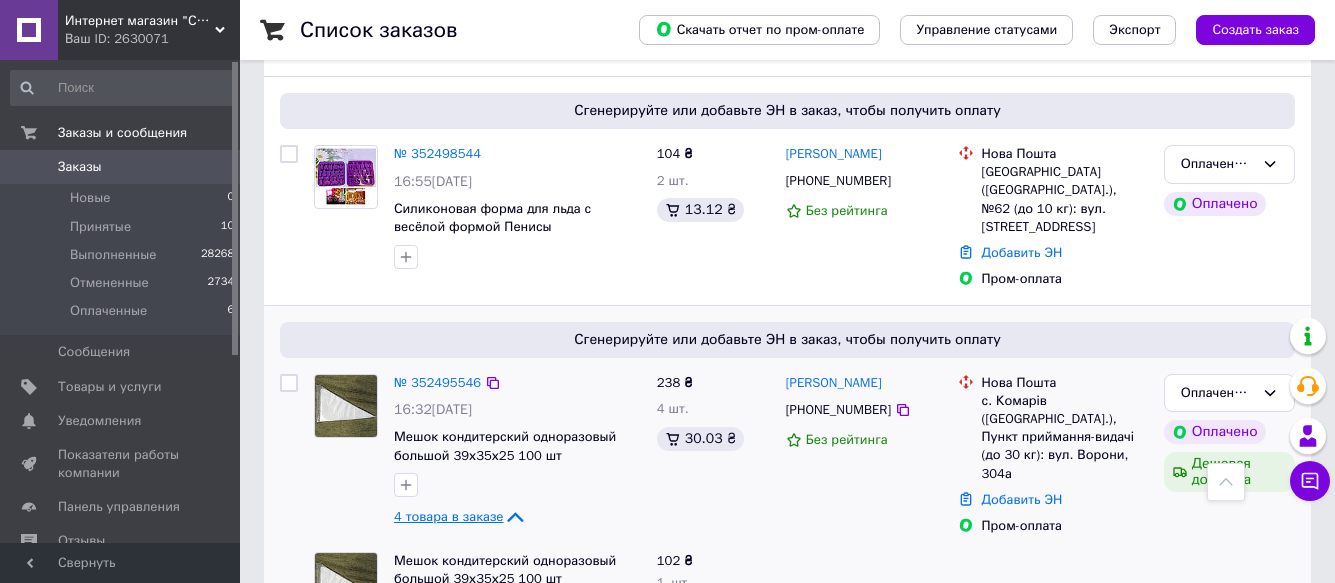 scroll, scrollTop: 1944, scrollLeft: 0, axis: vertical 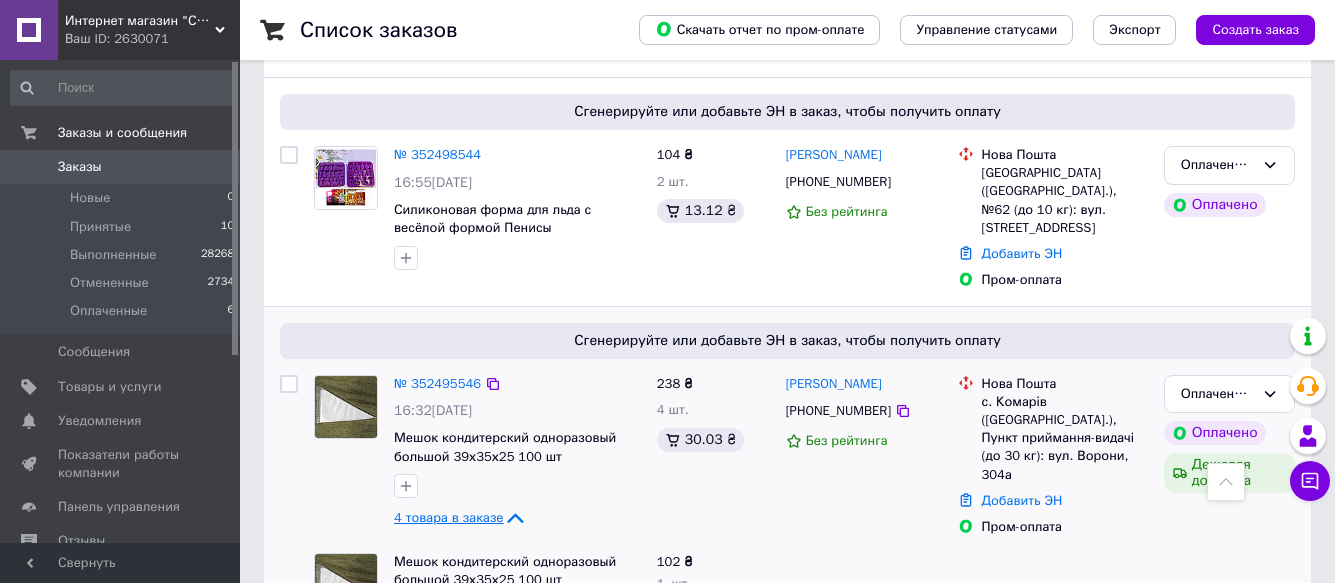 click 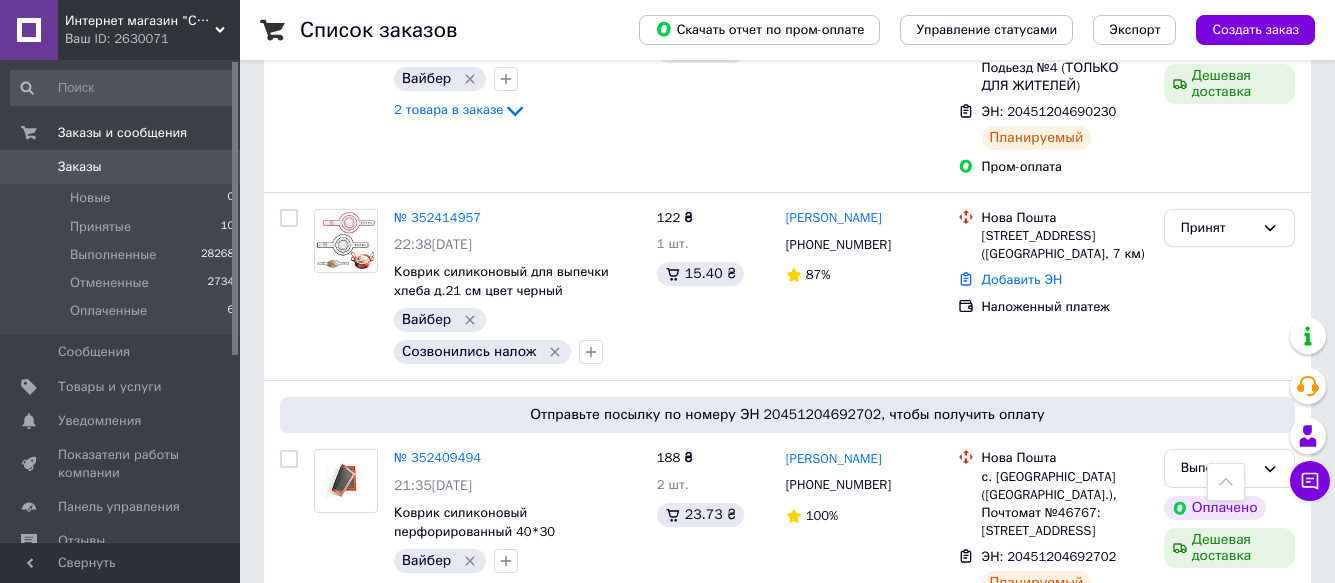 scroll, scrollTop: 3006, scrollLeft: 0, axis: vertical 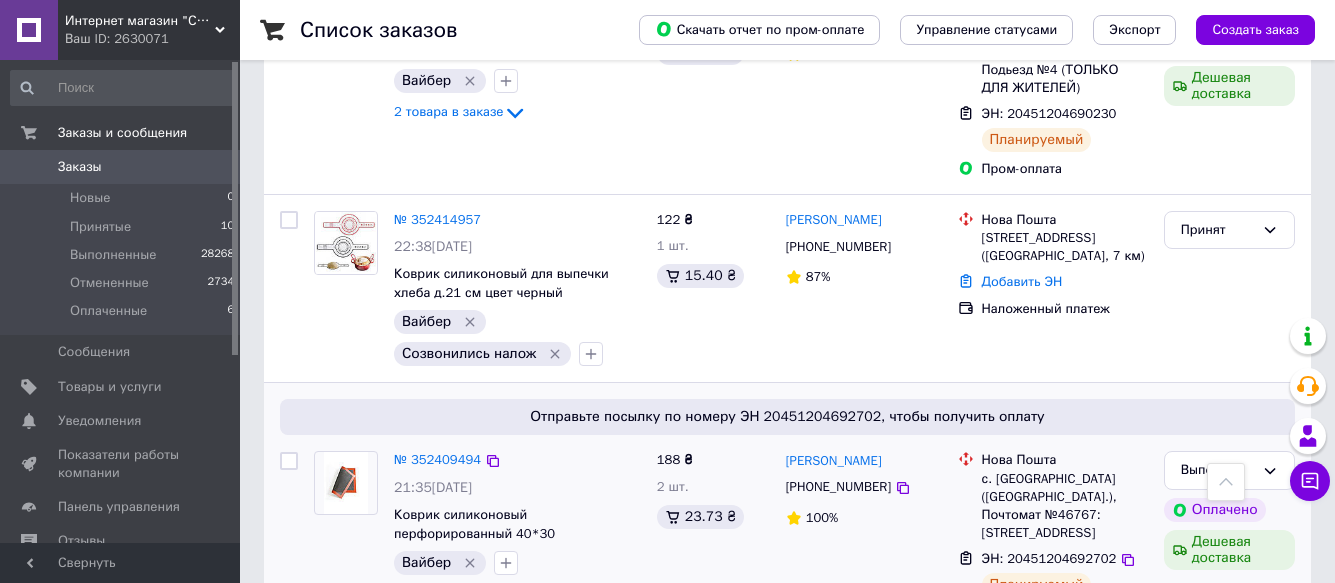 click 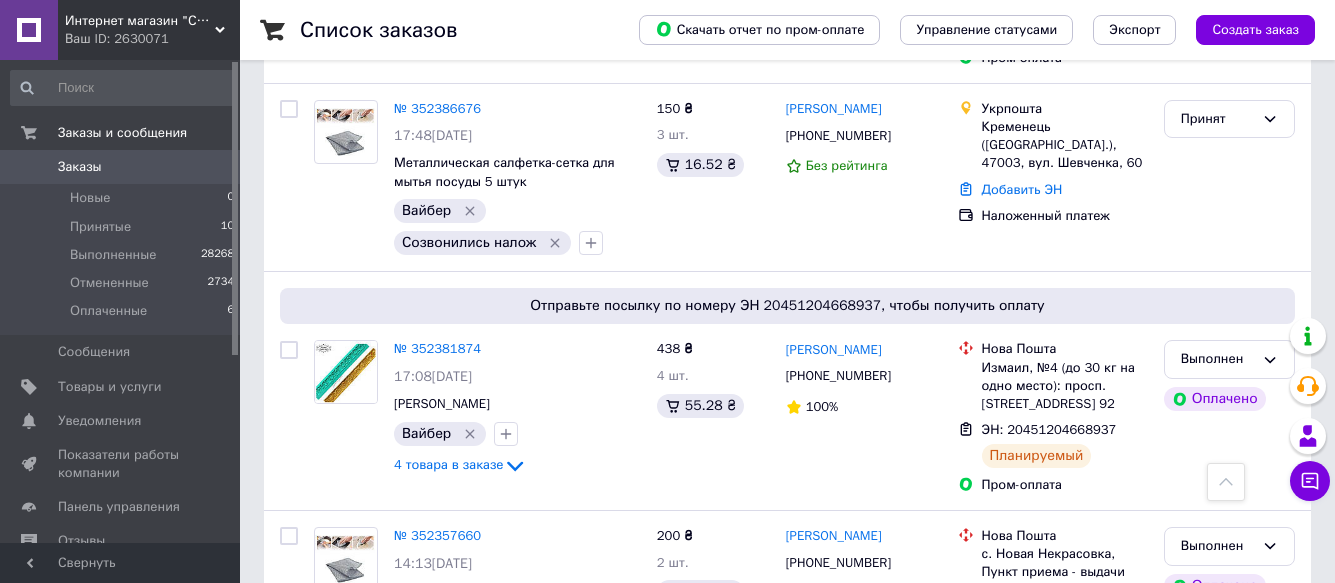 scroll, scrollTop: 4102, scrollLeft: 0, axis: vertical 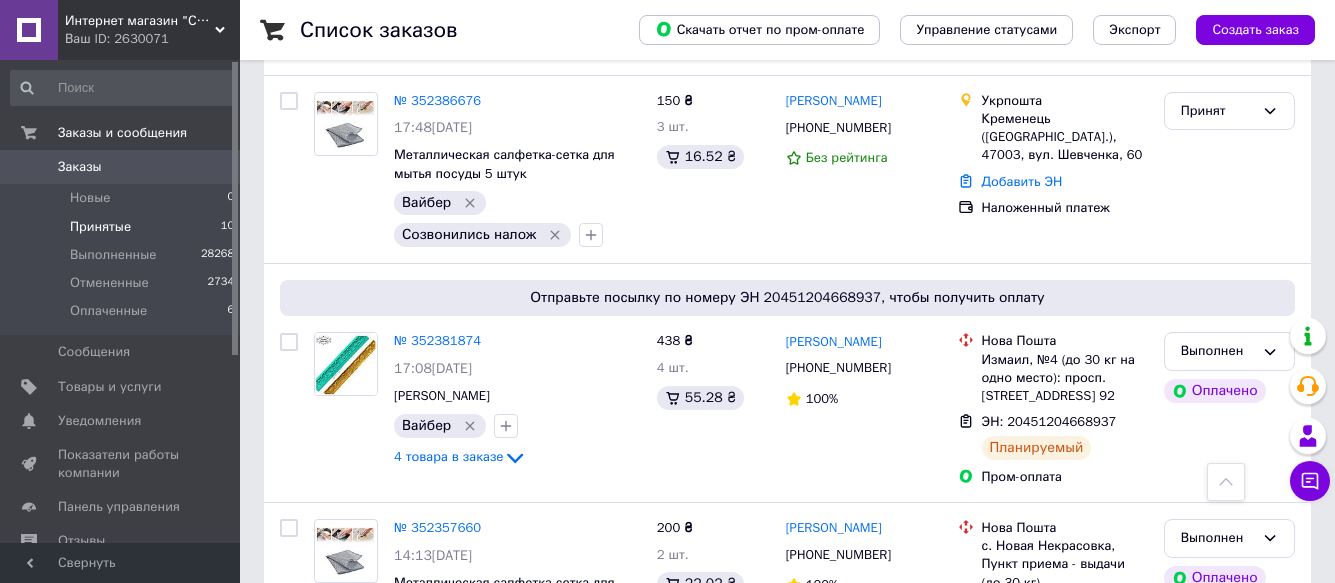 click on "Принятые" at bounding box center [100, 227] 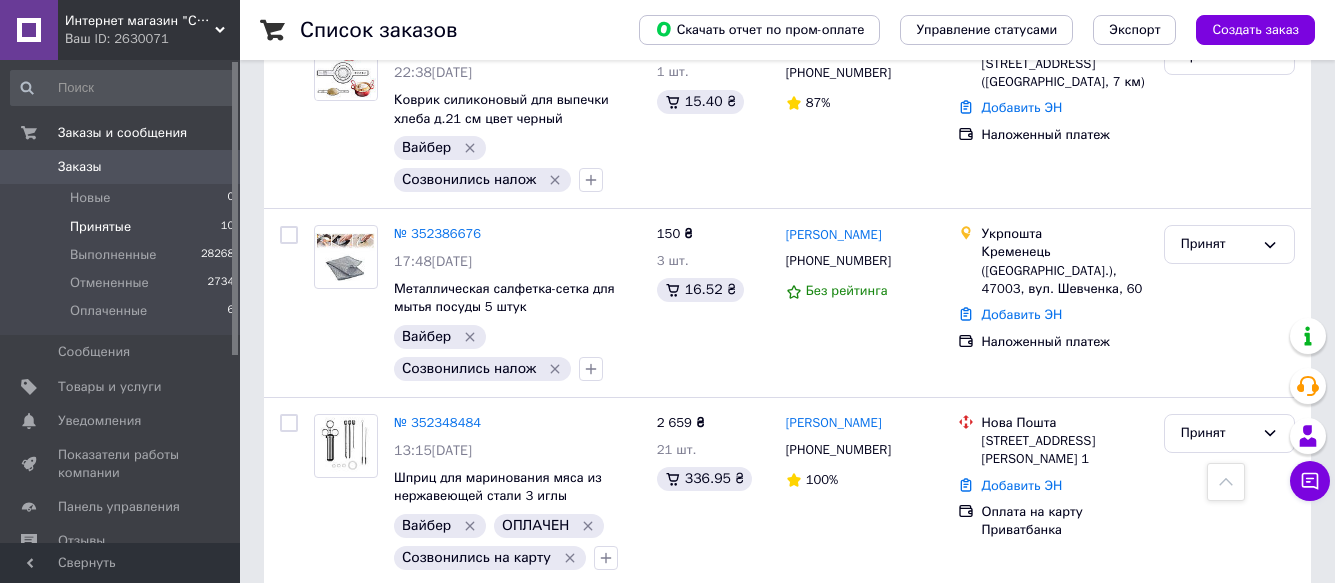 scroll, scrollTop: 1127, scrollLeft: 0, axis: vertical 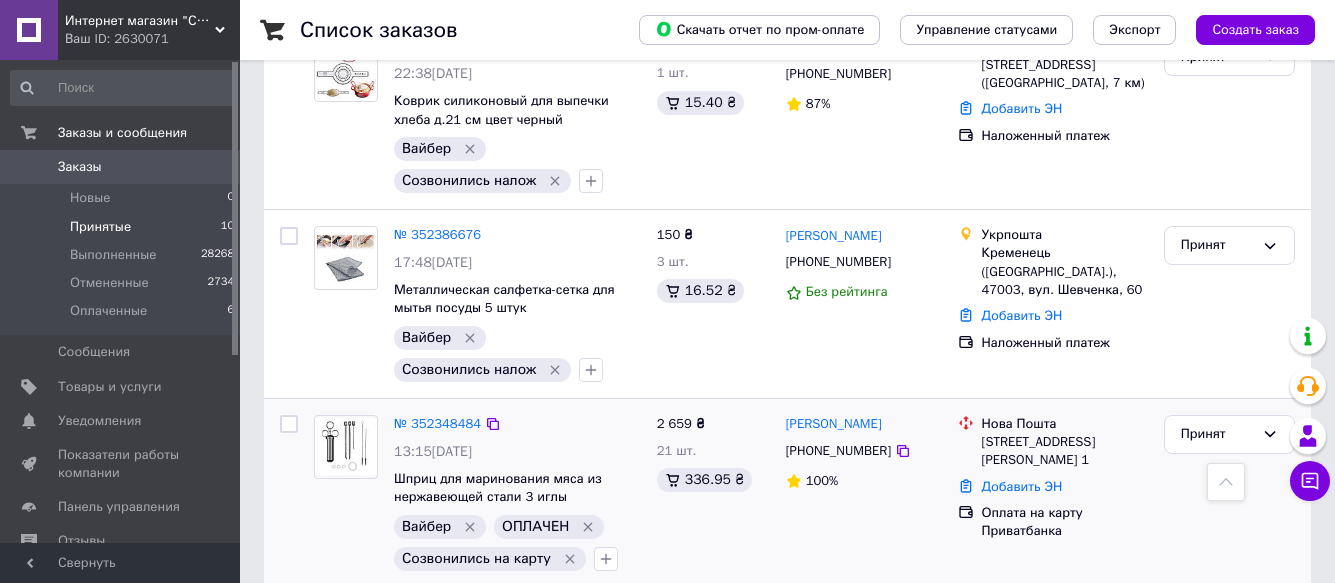 click 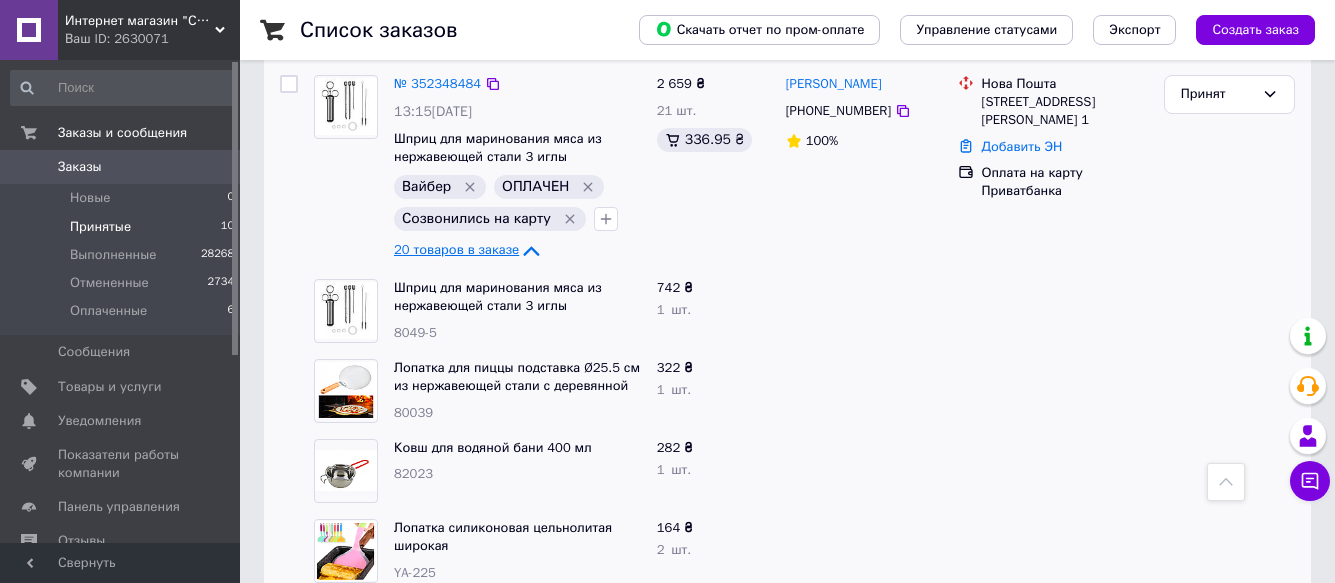 scroll, scrollTop: 1461, scrollLeft: 0, axis: vertical 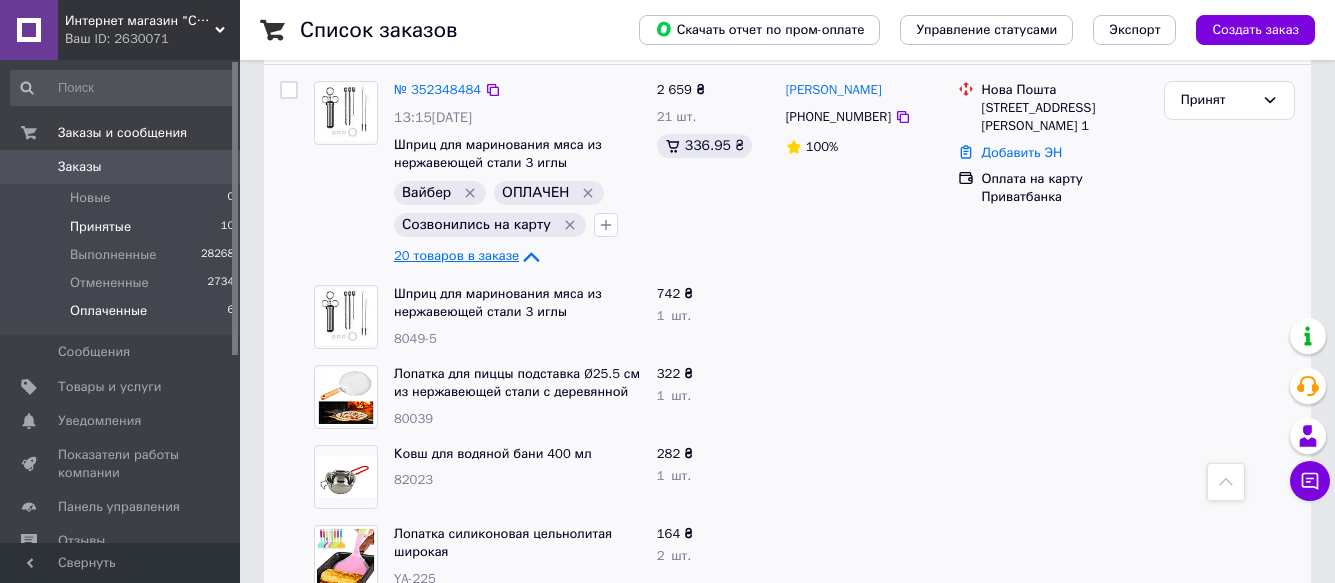 click on "Оплаченные 6" at bounding box center (123, 316) 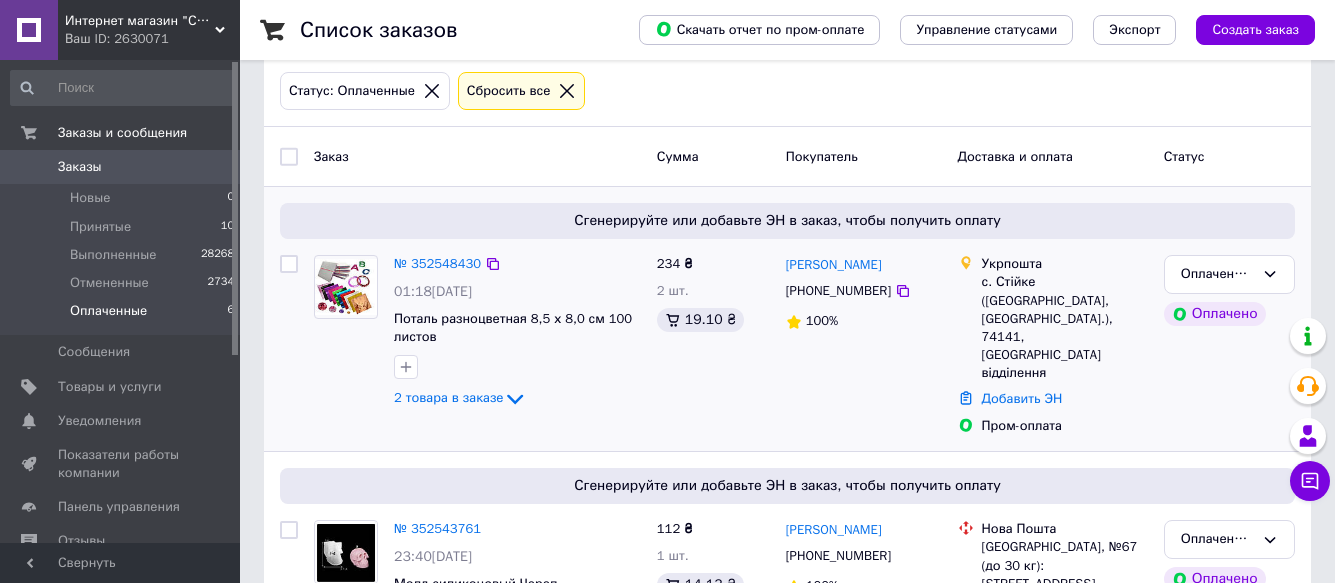 scroll, scrollTop: 222, scrollLeft: 0, axis: vertical 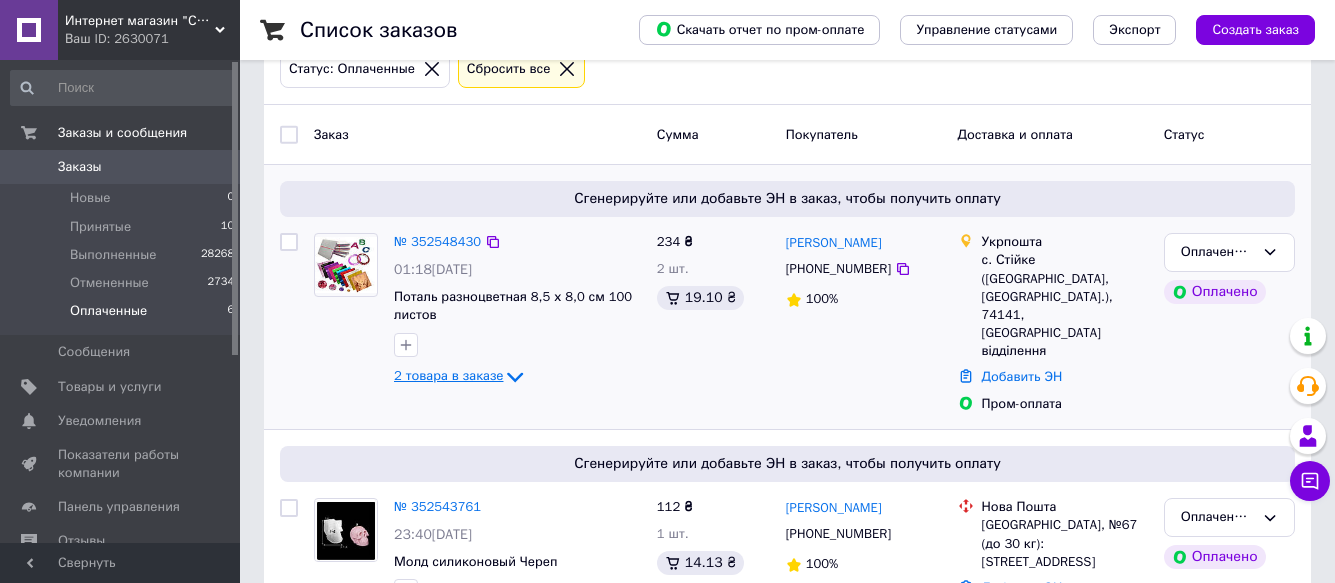 click 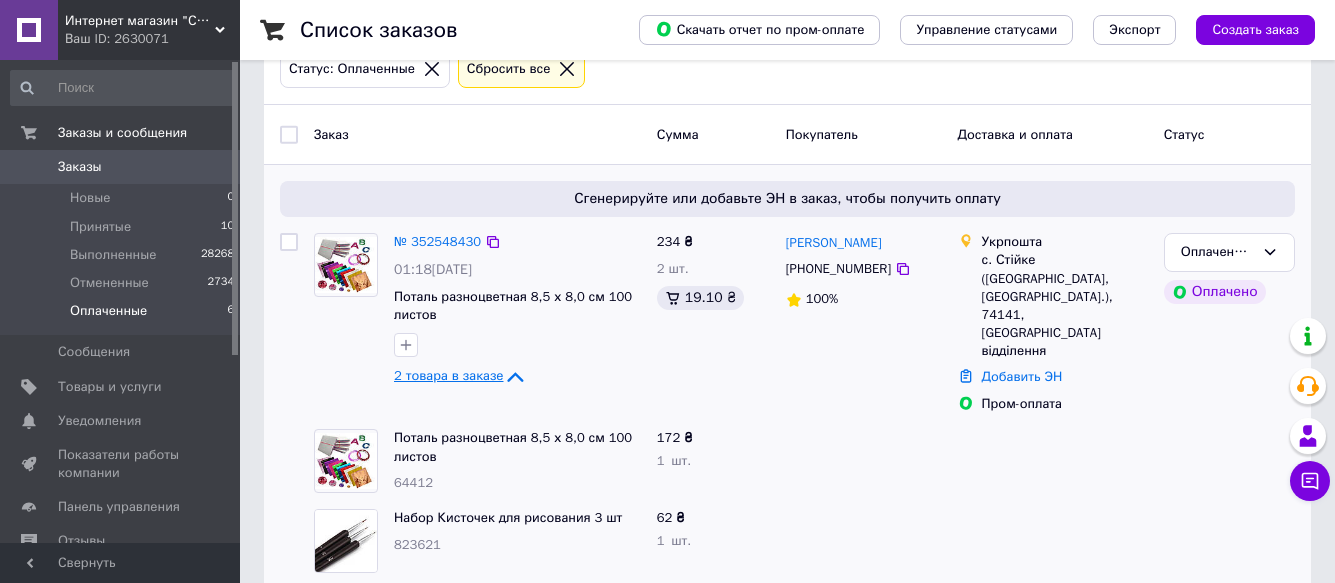 click 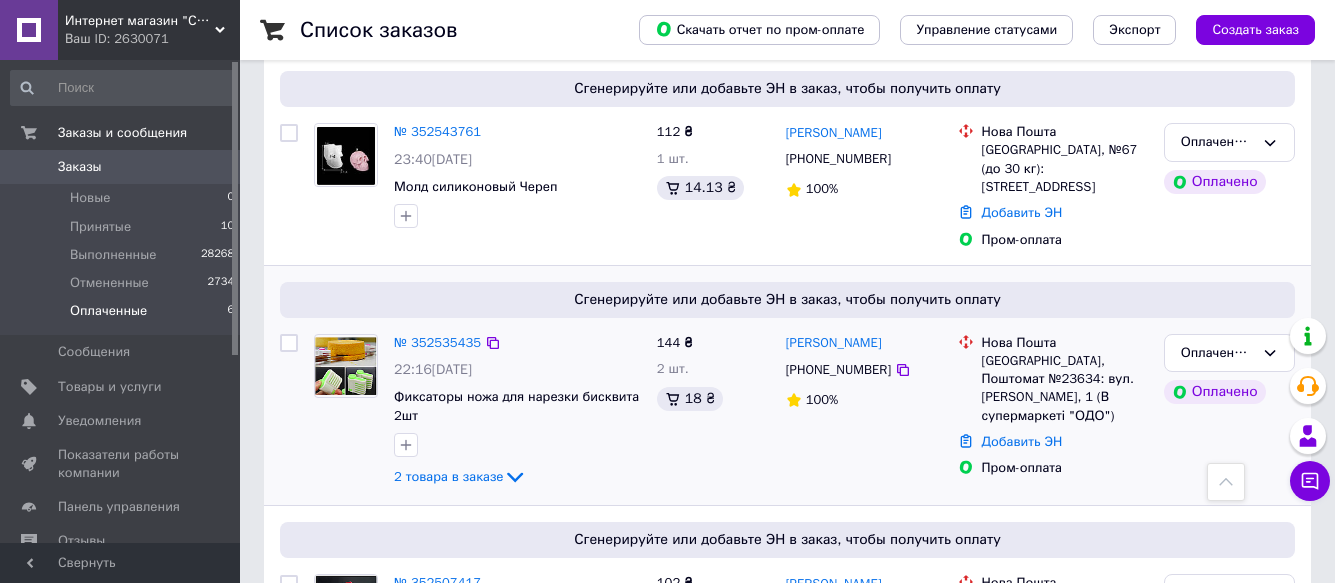 scroll, scrollTop: 600, scrollLeft: 0, axis: vertical 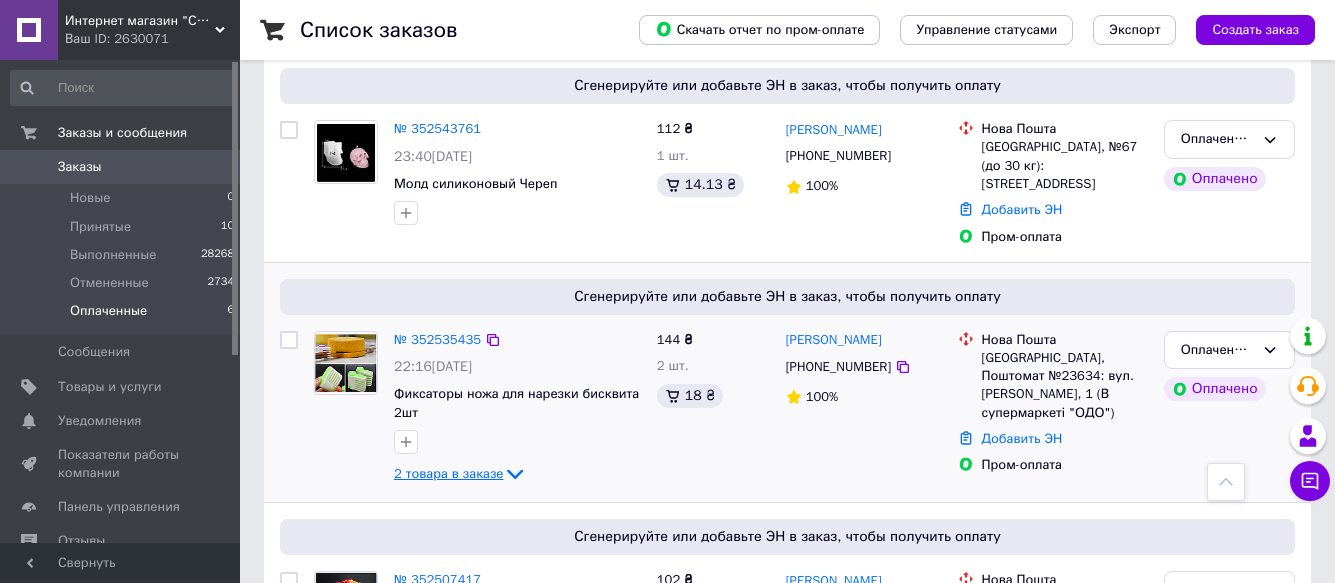 click 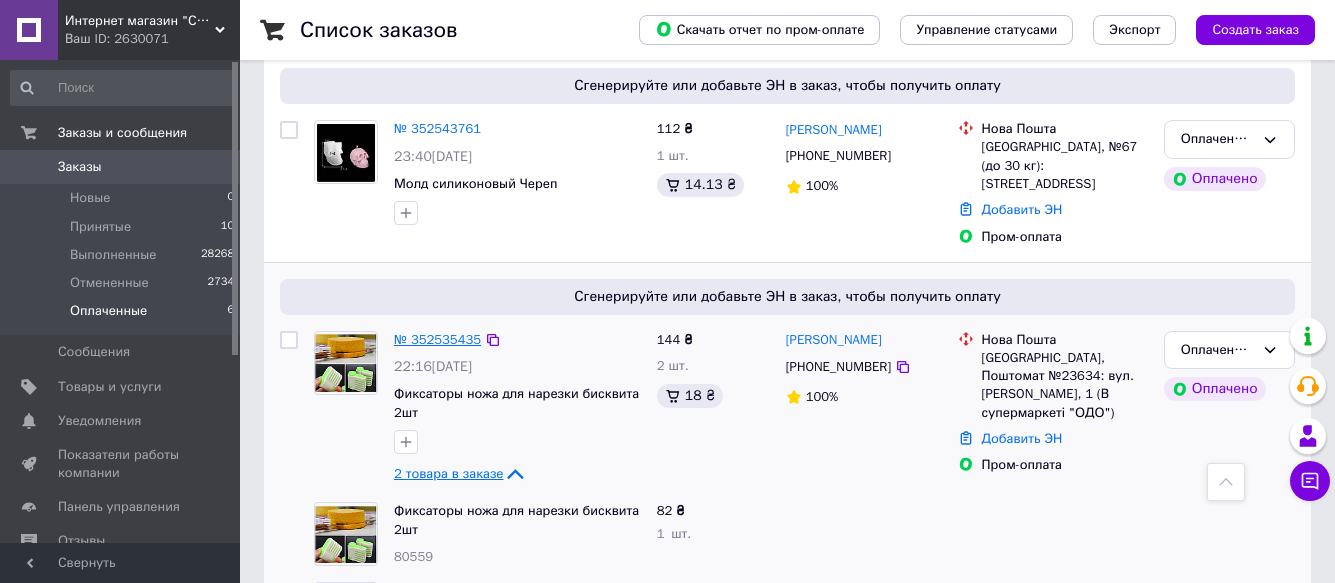click on "№ 352535435" at bounding box center (437, 339) 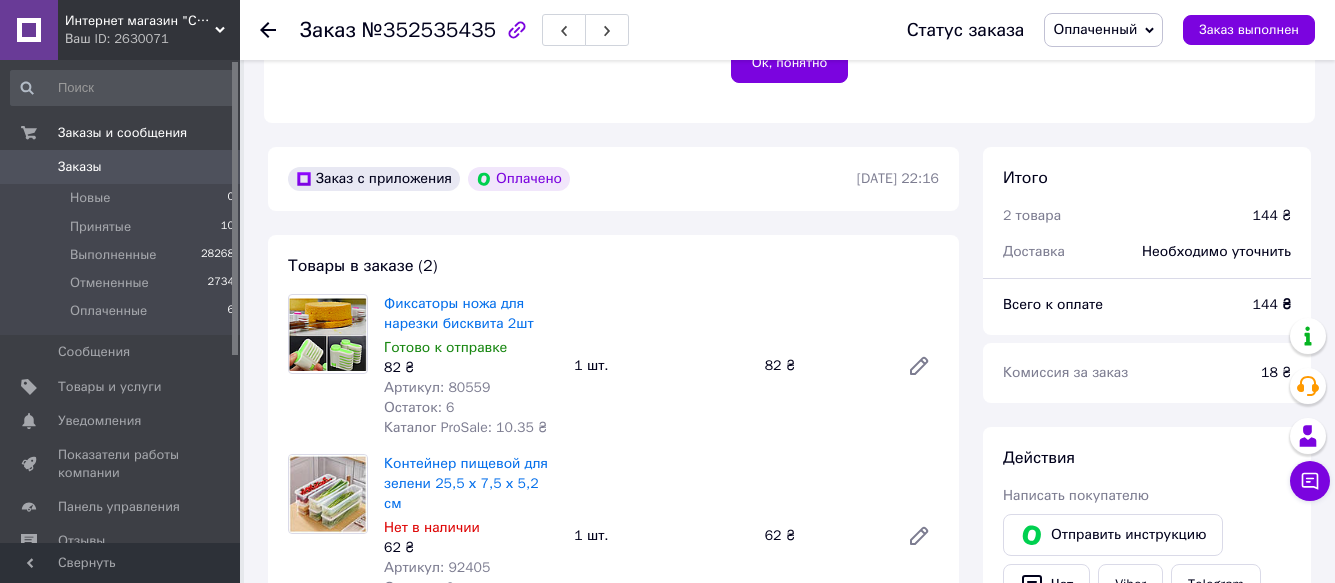 scroll, scrollTop: 659, scrollLeft: 0, axis: vertical 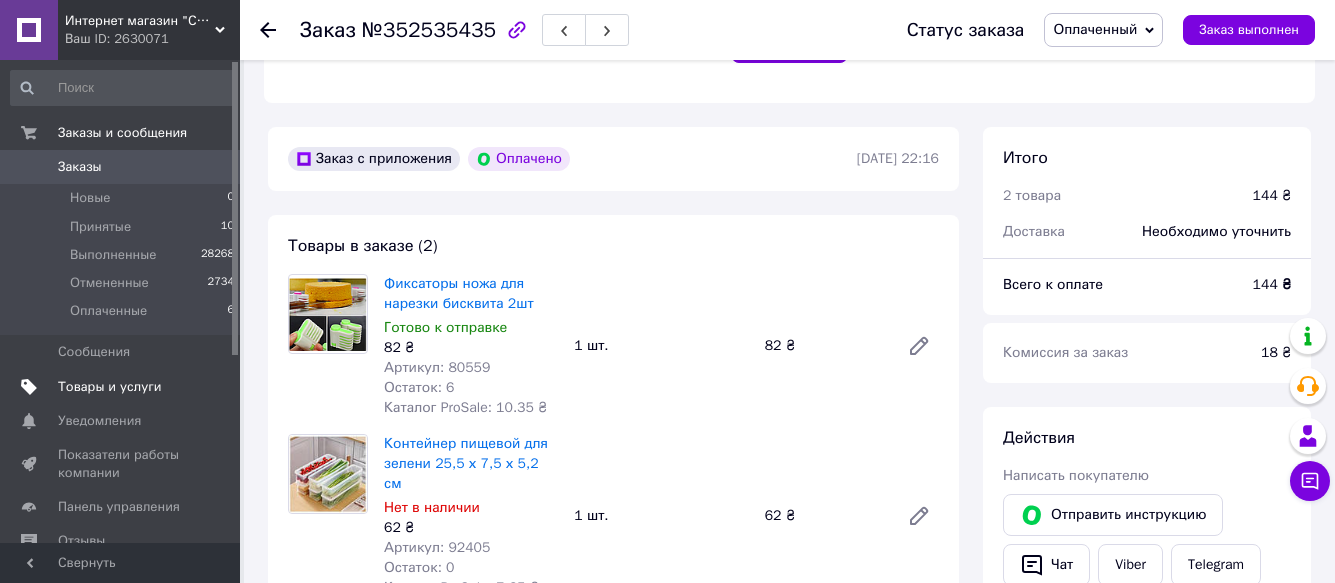 click on "Товары и услуги" at bounding box center (110, 387) 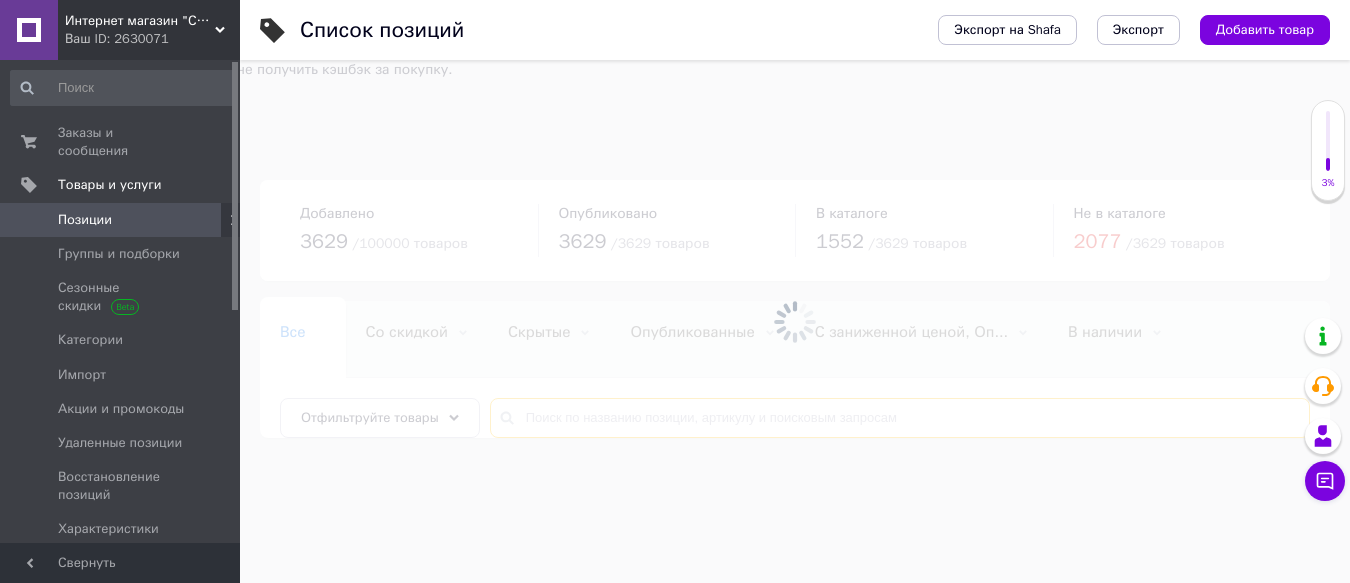 click at bounding box center (900, 418) 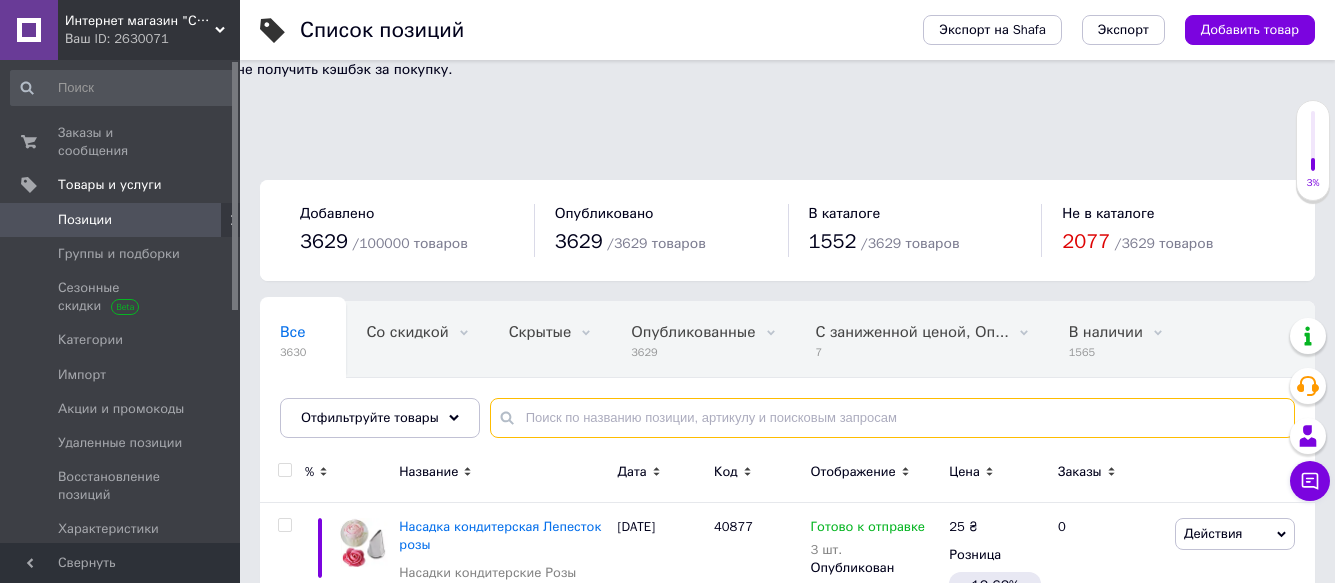 click at bounding box center [892, 418] 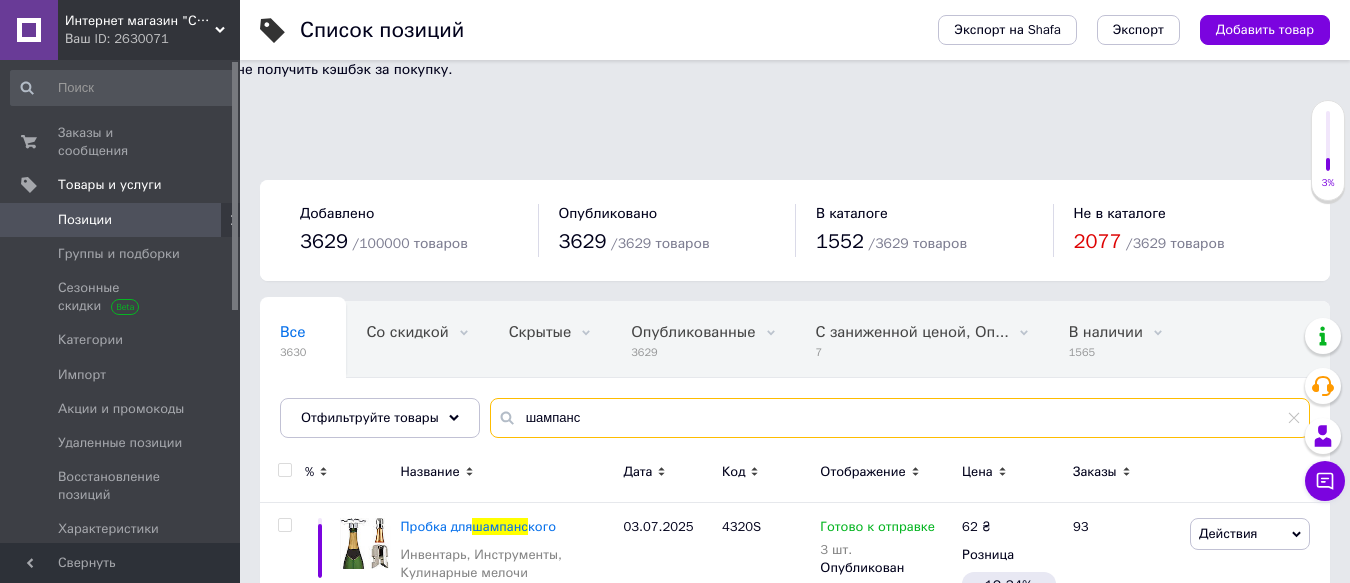 drag, startPoint x: 606, startPoint y: 317, endPoint x: 501, endPoint y: 312, distance: 105.11898 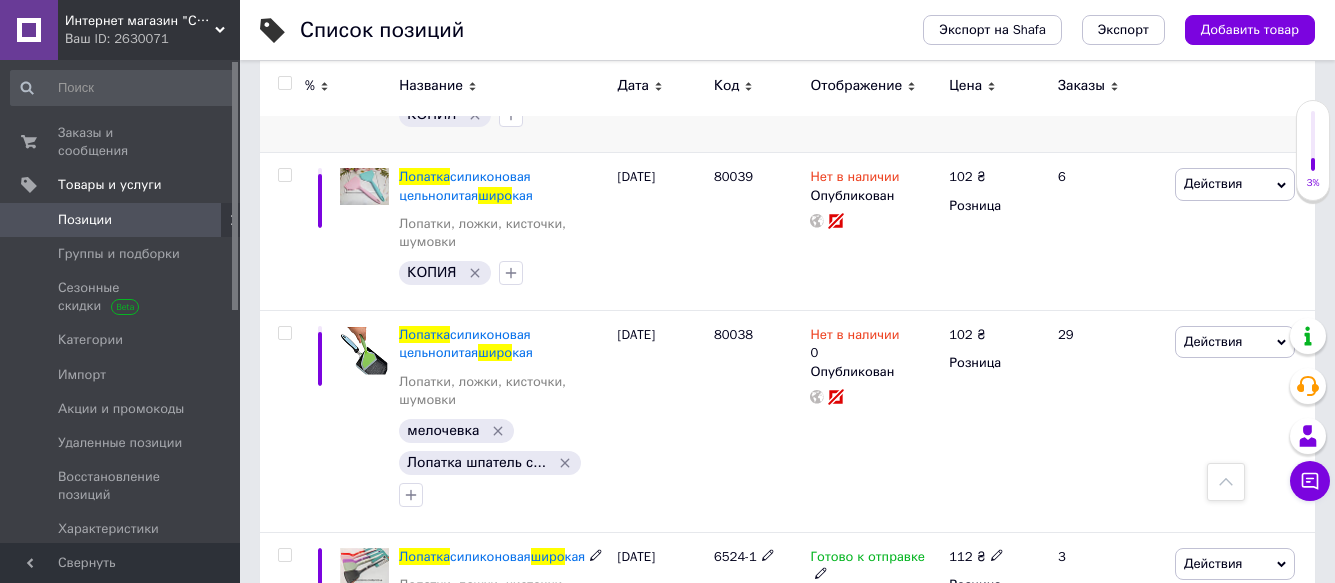 scroll, scrollTop: 544, scrollLeft: 0, axis: vertical 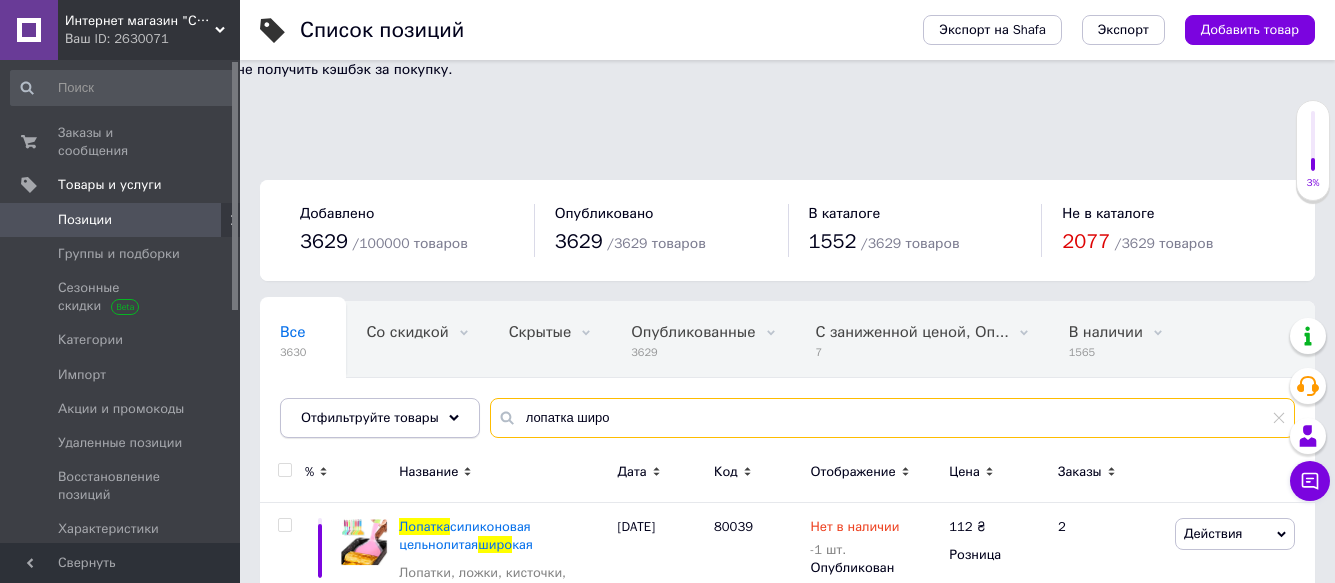 drag, startPoint x: 622, startPoint y: 322, endPoint x: 471, endPoint y: 314, distance: 151.21178 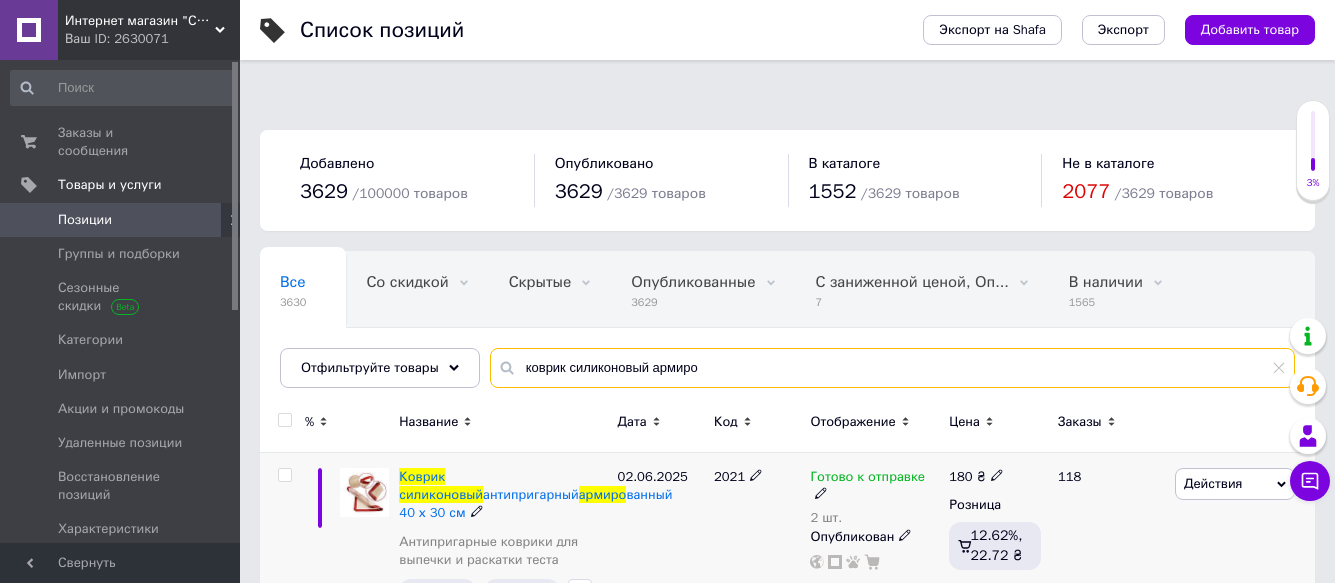scroll, scrollTop: 53, scrollLeft: 0, axis: vertical 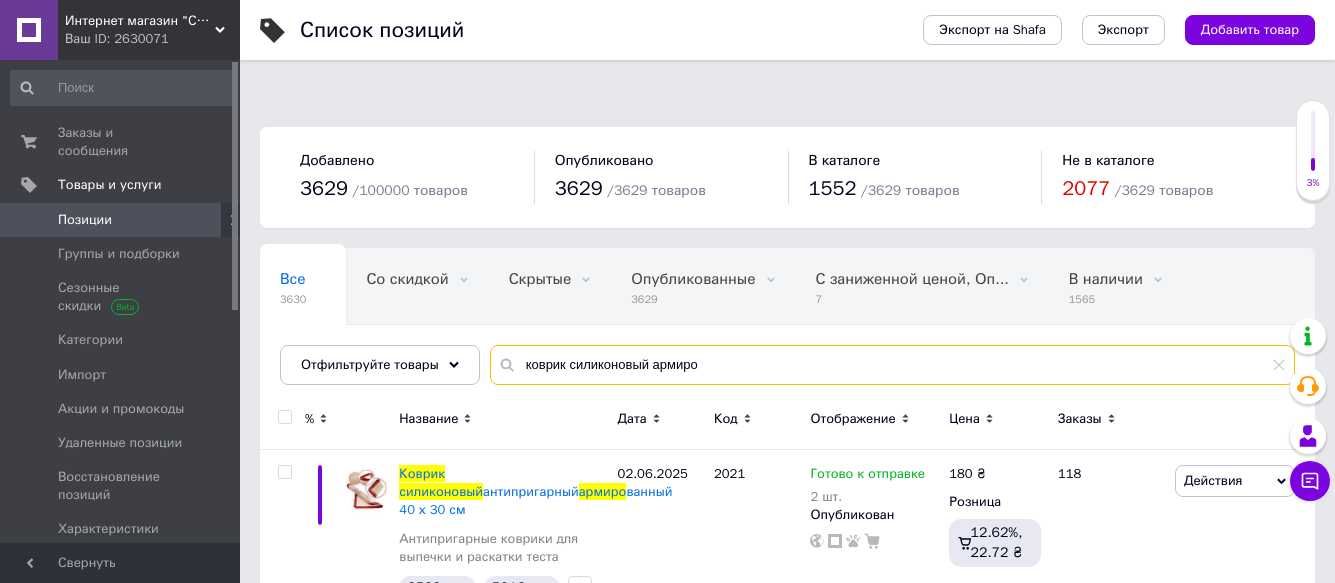 type on "коврик силиконовый армиро" 